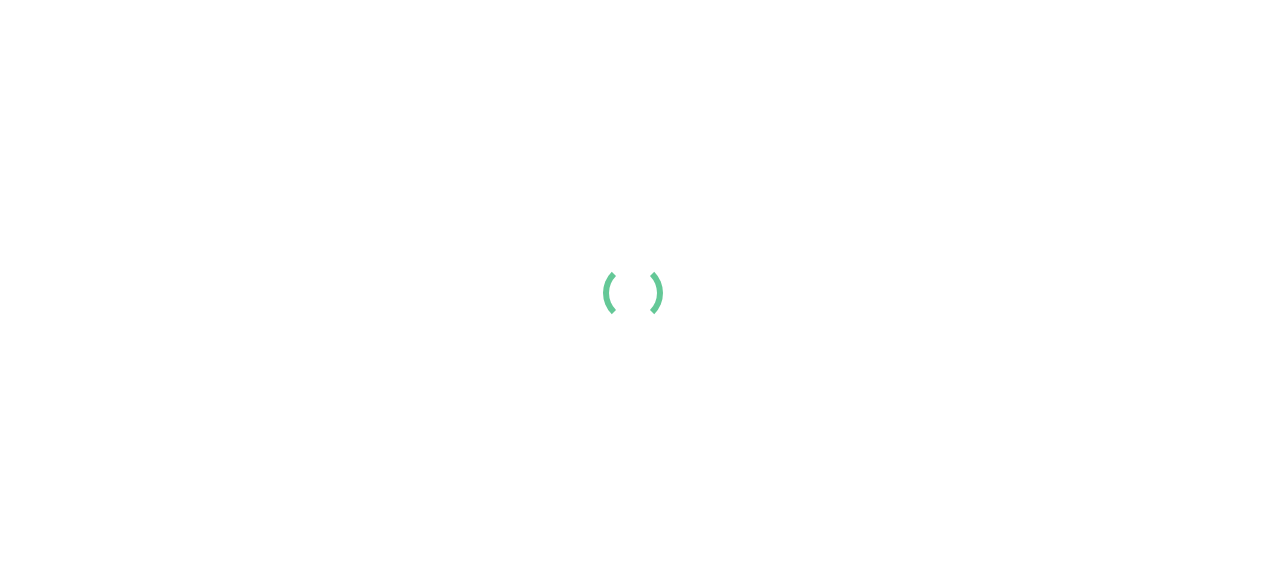 scroll, scrollTop: 0, scrollLeft: 0, axis: both 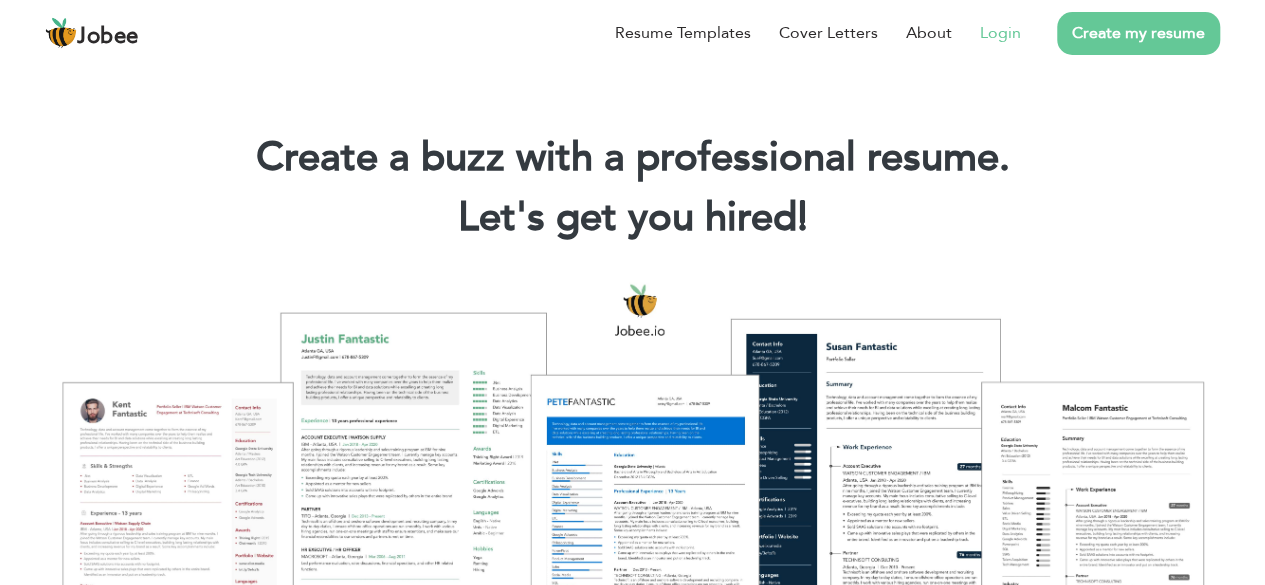 click on "Login" at bounding box center (1000, 33) 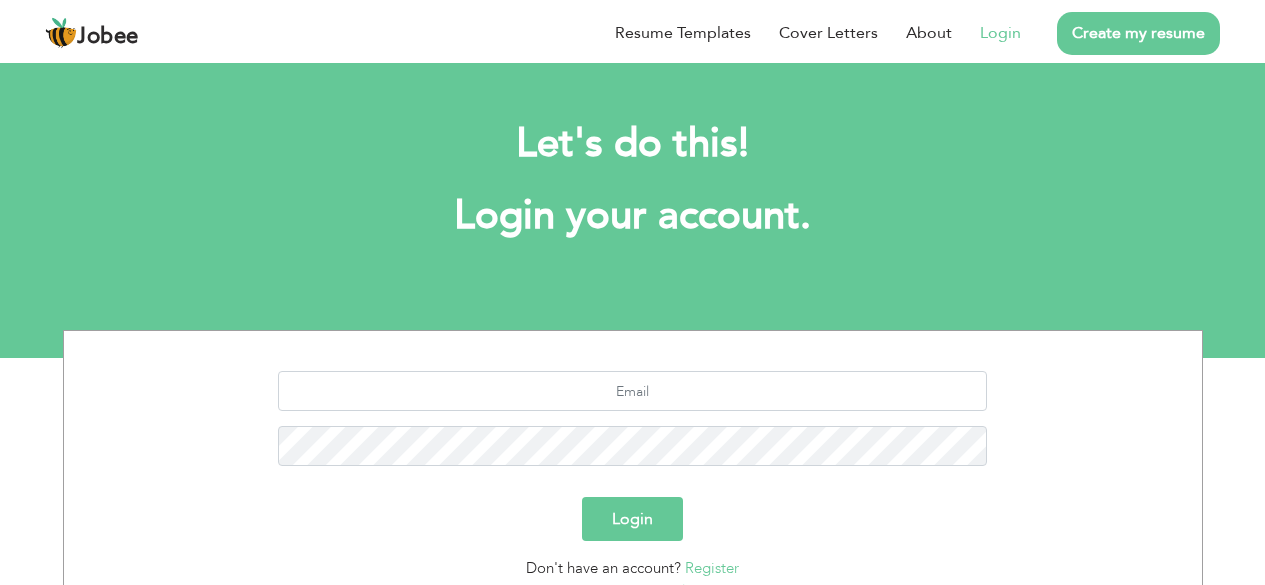 scroll, scrollTop: 0, scrollLeft: 0, axis: both 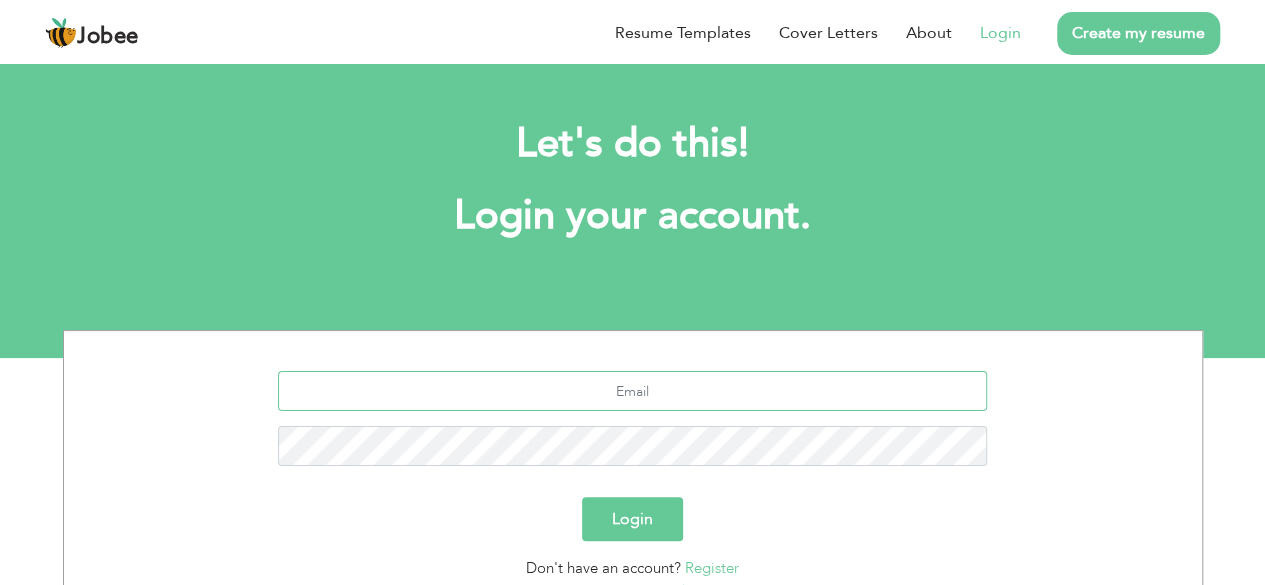 click at bounding box center [632, 391] 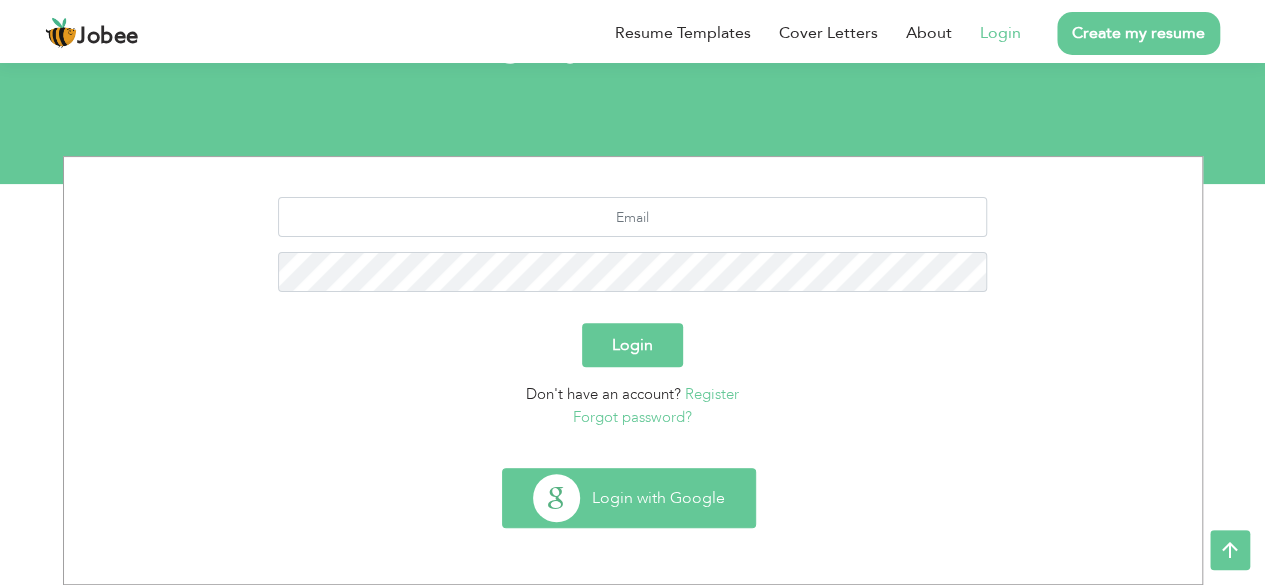 click on "Login with Google" at bounding box center [629, 498] 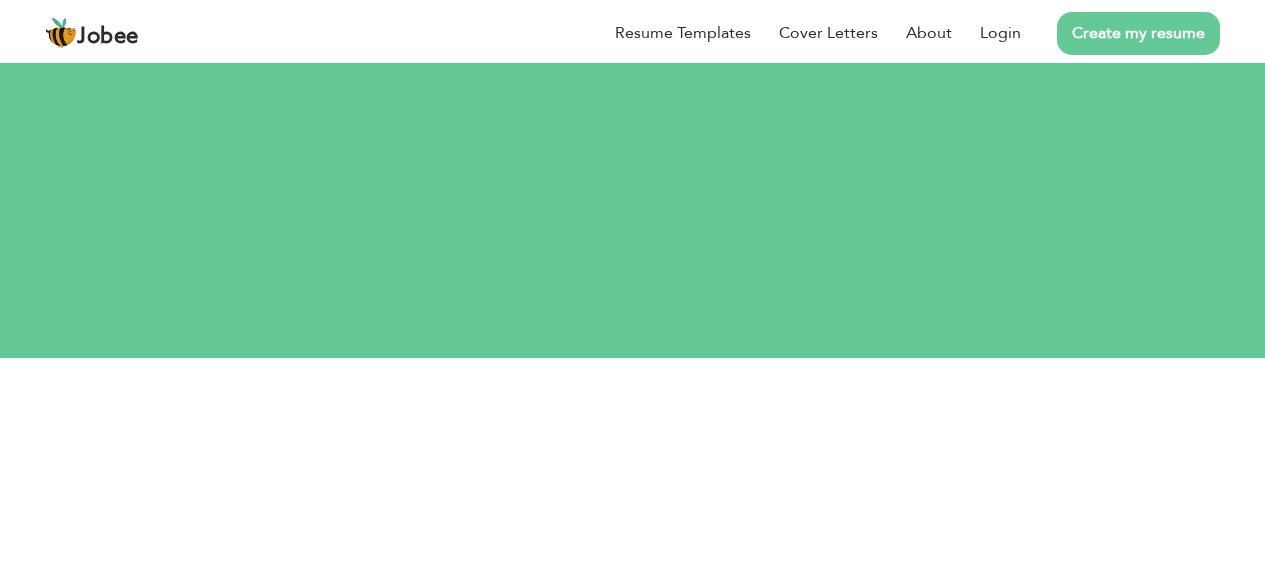 scroll, scrollTop: 0, scrollLeft: 0, axis: both 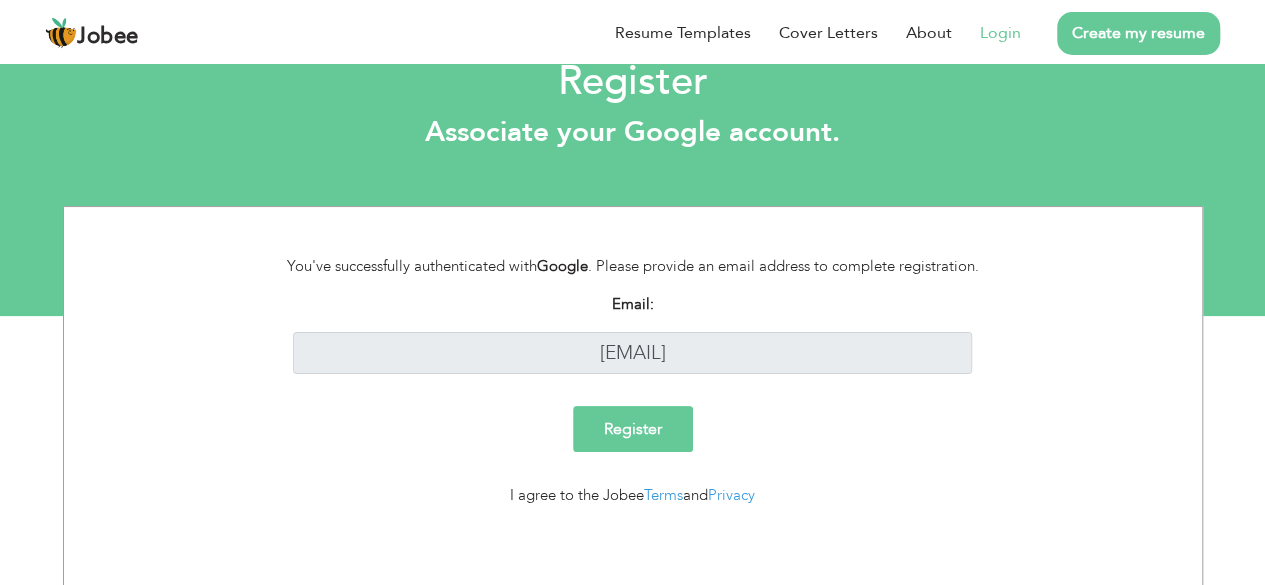click on "Register" at bounding box center [633, 429] 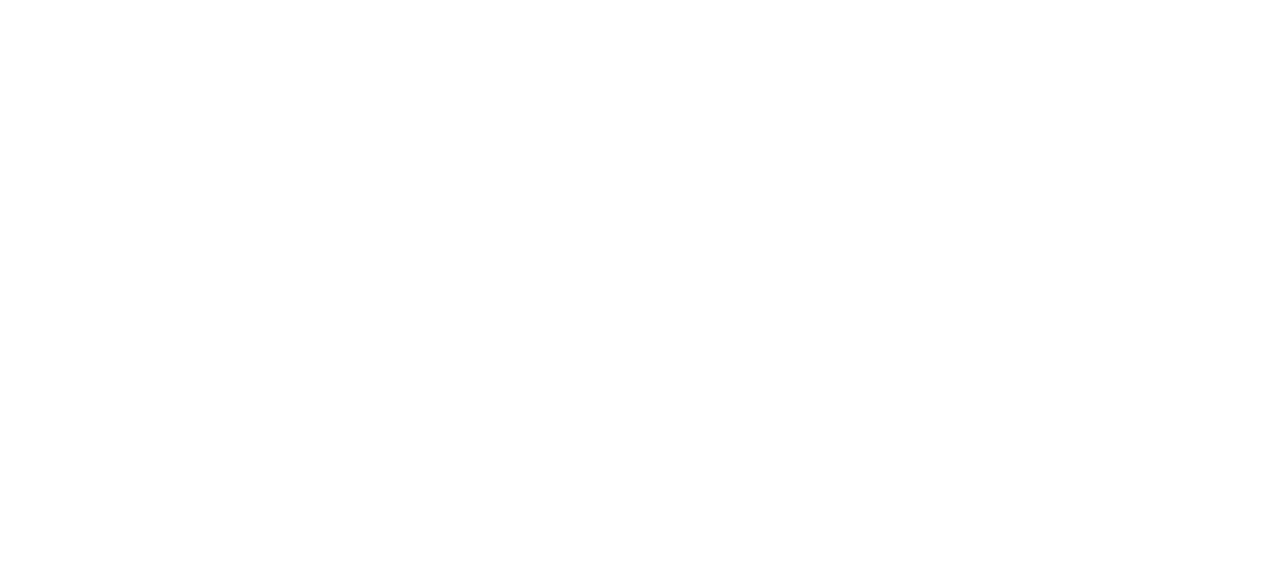 scroll, scrollTop: 0, scrollLeft: 0, axis: both 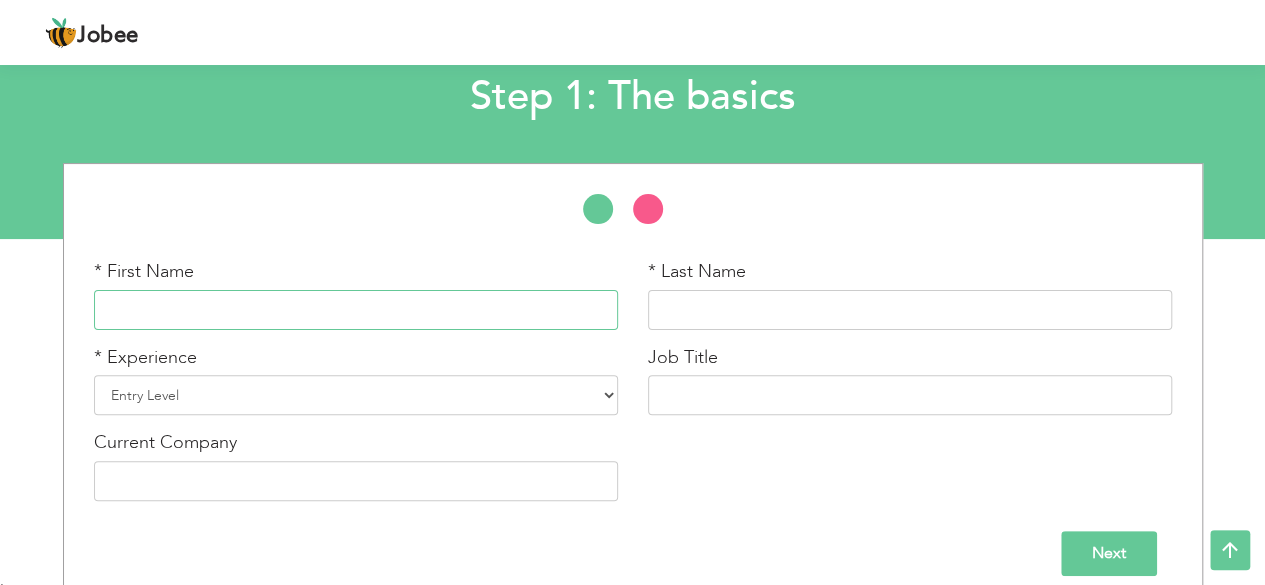 click at bounding box center [356, 310] 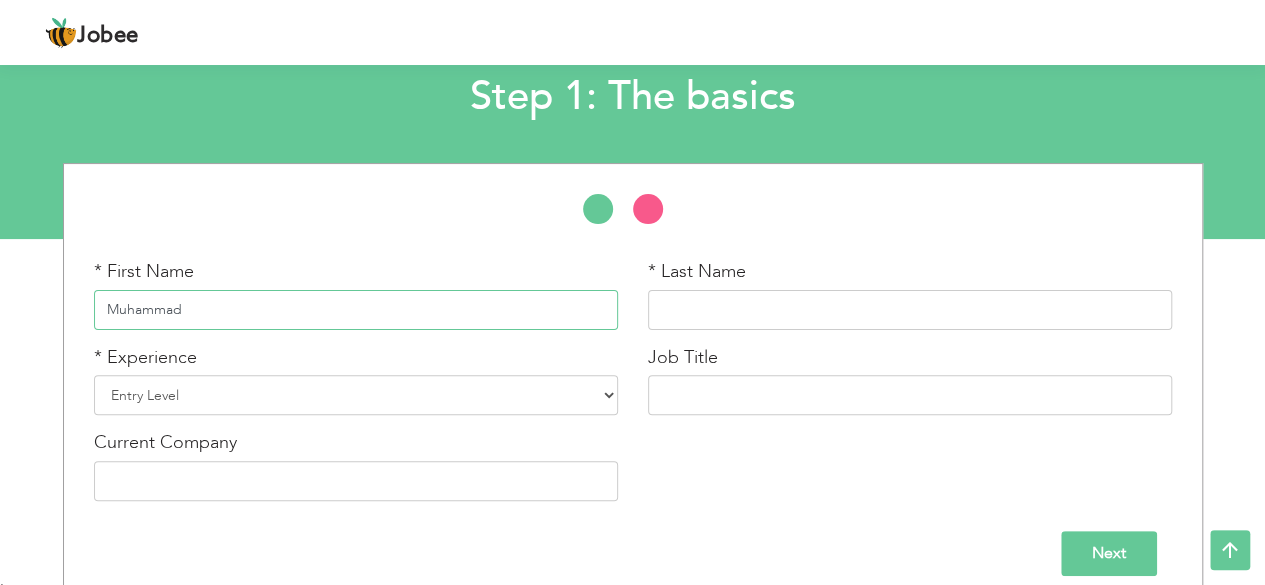 type on "Hashir" 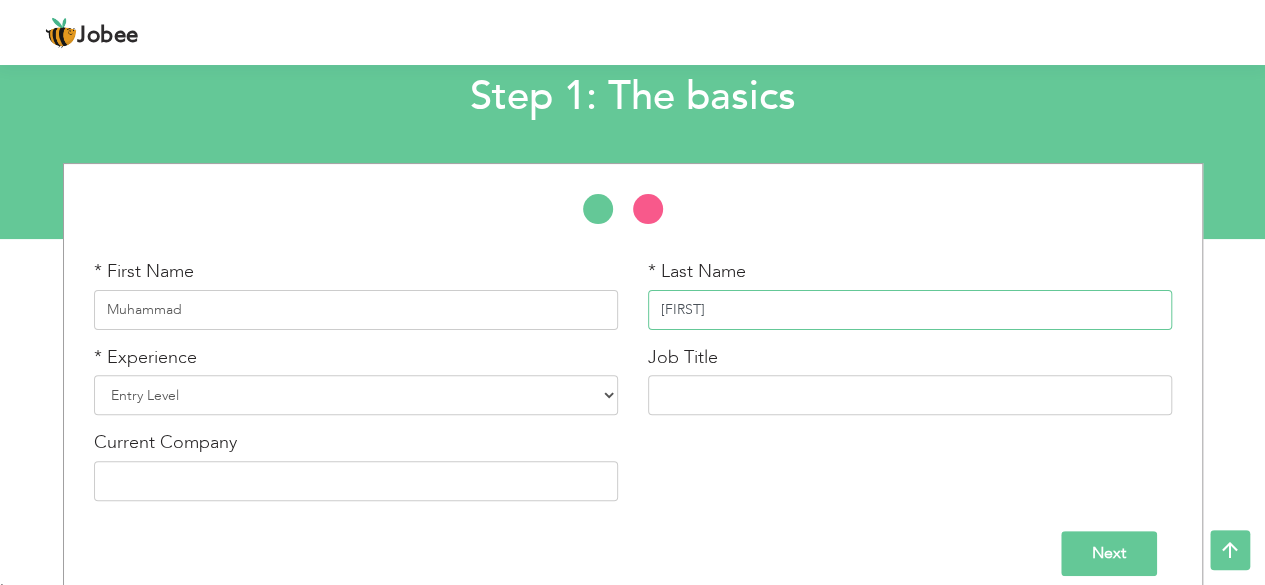 type on "INTERACTIVE TECH SOLUTION" 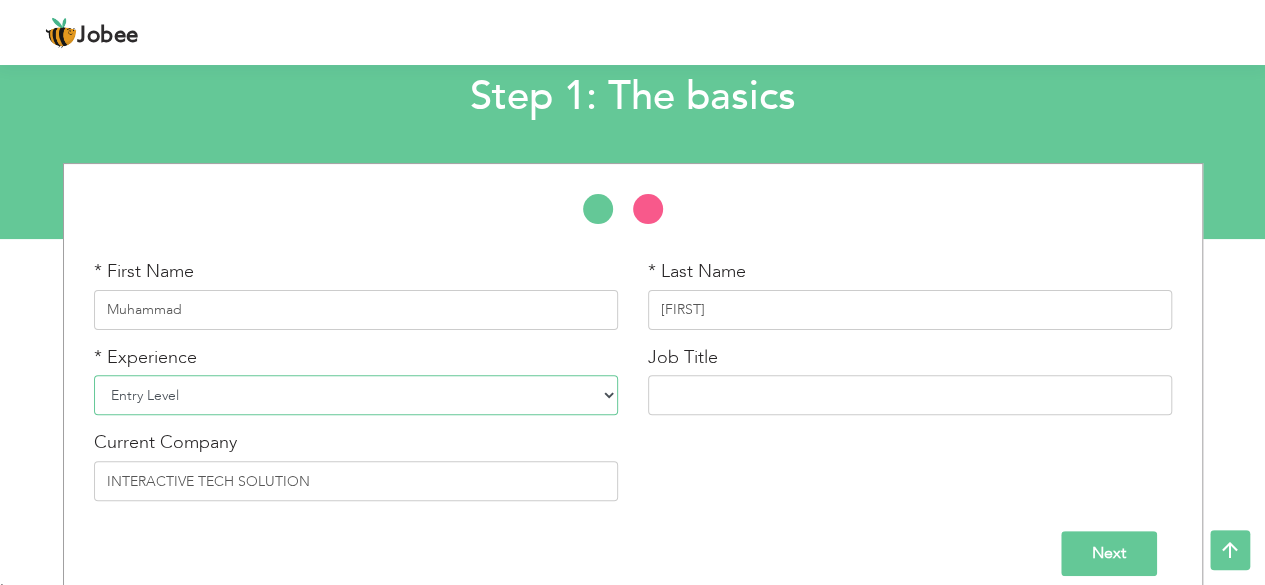 click on "Entry Level
Less than 1 Year
1 Year
2 Years
3 Years
4 Years
5 Years
6 Years
7 Years
8 Years
9 Years
10 Years
11 Years
12 Years
13 Years
14 Years
15 Years
16 Years
17 Years
18 Years
19 Years
20 Years
21 Years
22 Years
23 Years
24 Years
25 Years
26 Years
27 Years
28 Years
29 Years
30 Years
31 Years
32 Years
33 Years
34 Years
35 Years
More than 35 Years" at bounding box center [356, 395] 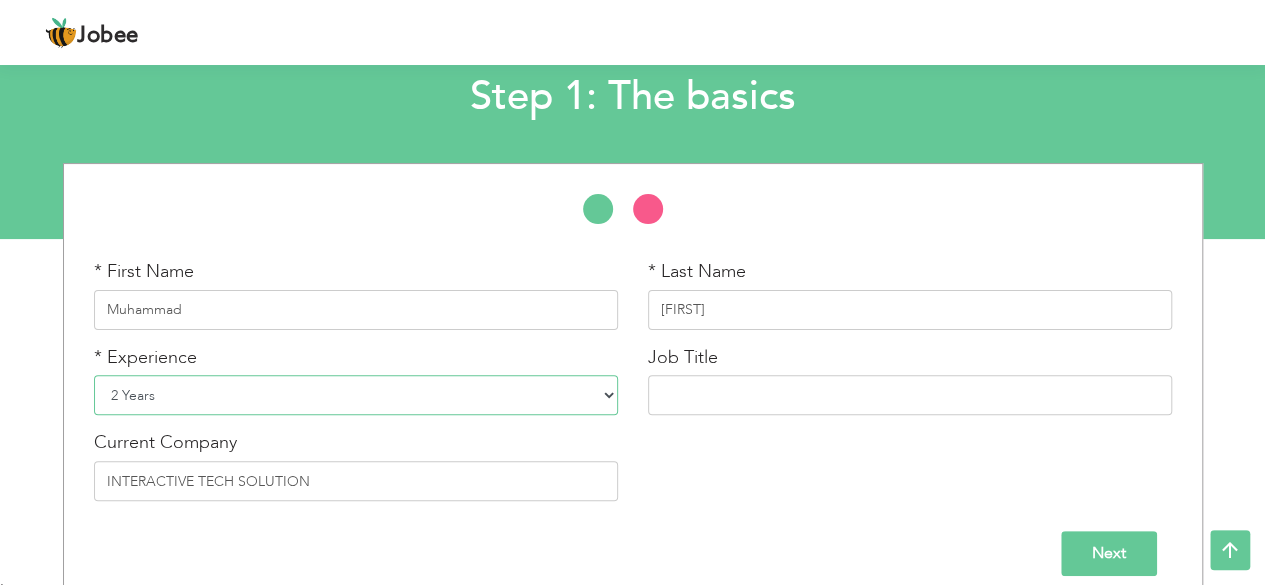 click on "Entry Level
Less than 1 Year
1 Year
2 Years
3 Years
4 Years
5 Years
6 Years
7 Years
8 Years
9 Years
10 Years
11 Years
12 Years
13 Years
14 Years
15 Years
16 Years
17 Years
18 Years
19 Years
20 Years
21 Years
22 Years
23 Years
24 Years
25 Years
26 Years
27 Years
28 Years
29 Years
30 Years
31 Years
32 Years
33 Years
34 Years
35 Years
More than 35 Years" at bounding box center (356, 395) 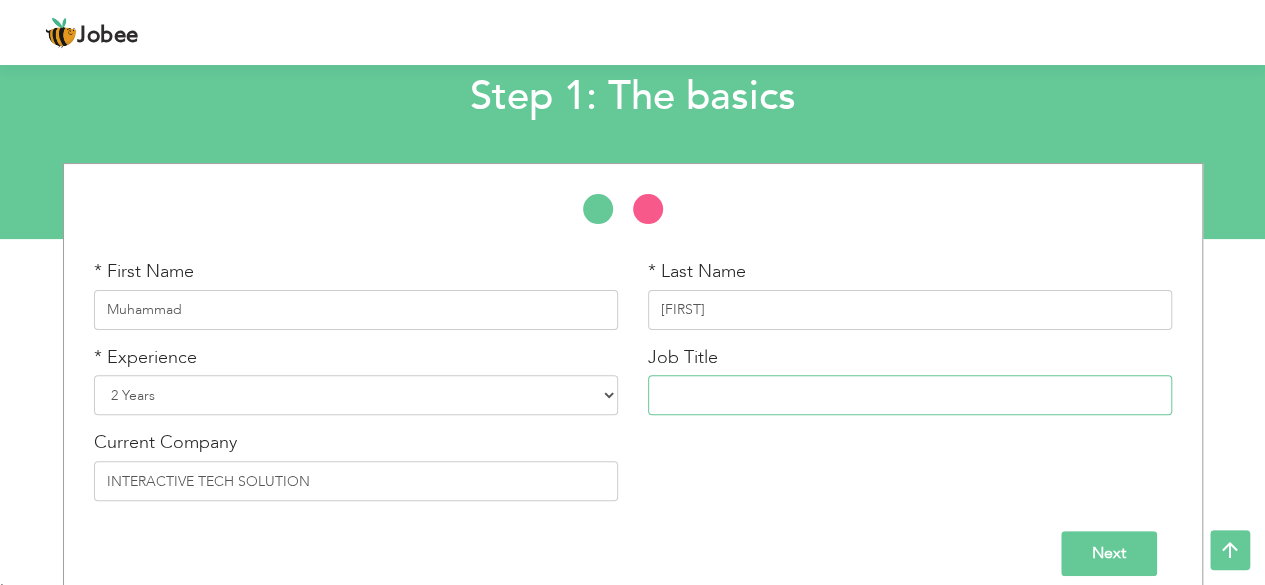 click at bounding box center [910, 395] 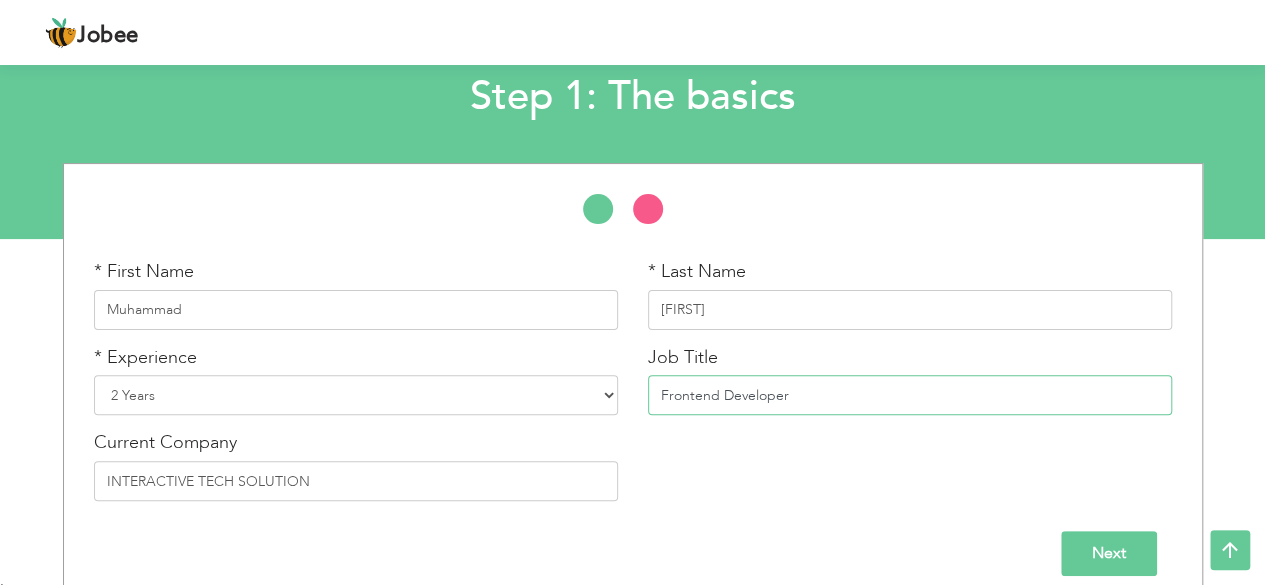 scroll, scrollTop: 139, scrollLeft: 0, axis: vertical 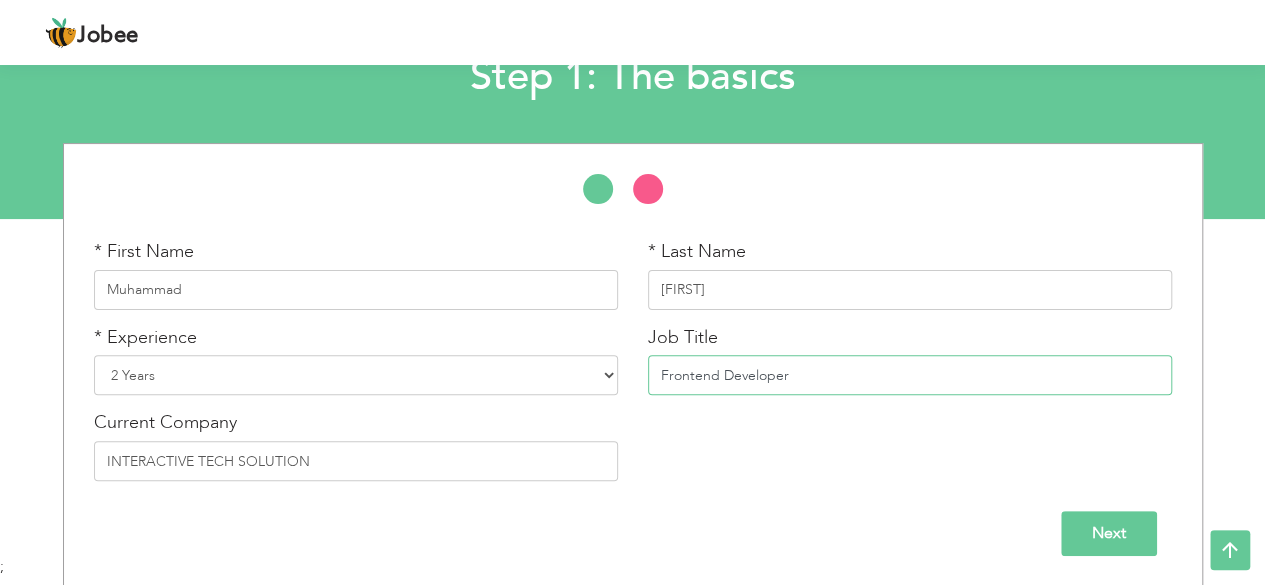 type on "Frontend Developer" 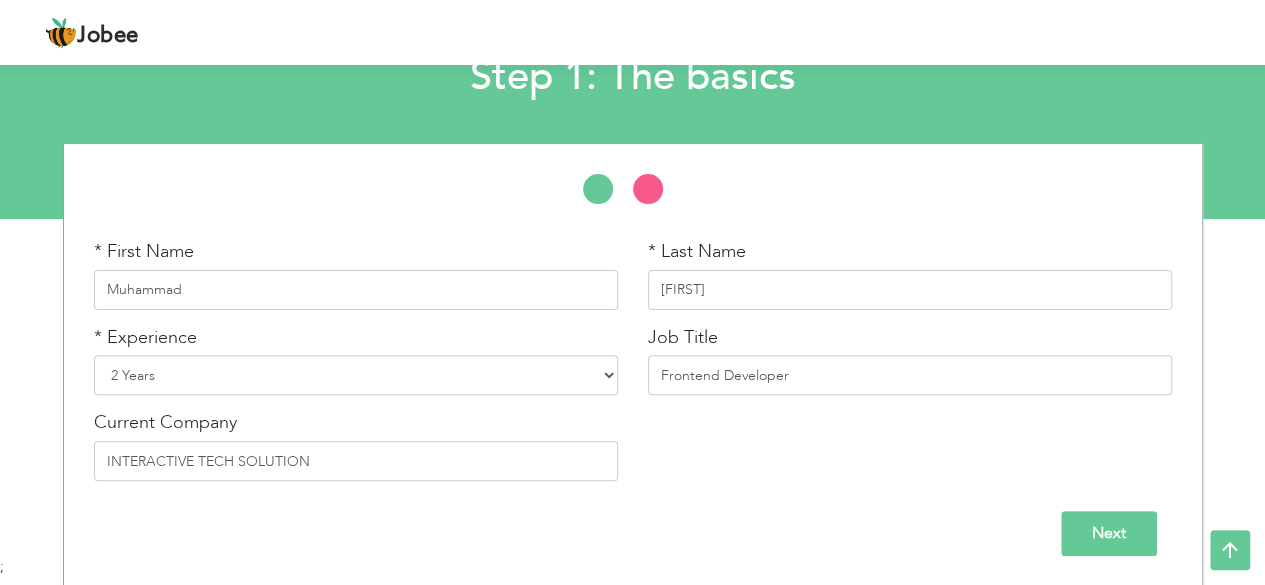 click on "Next" at bounding box center [1109, 533] 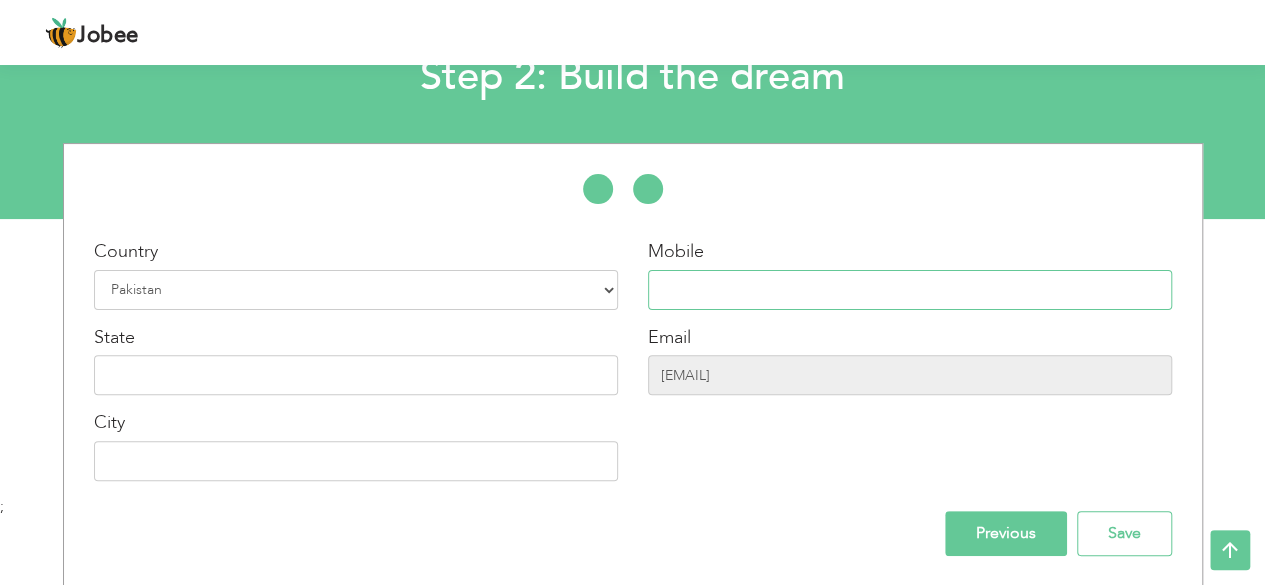 click at bounding box center (910, 290) 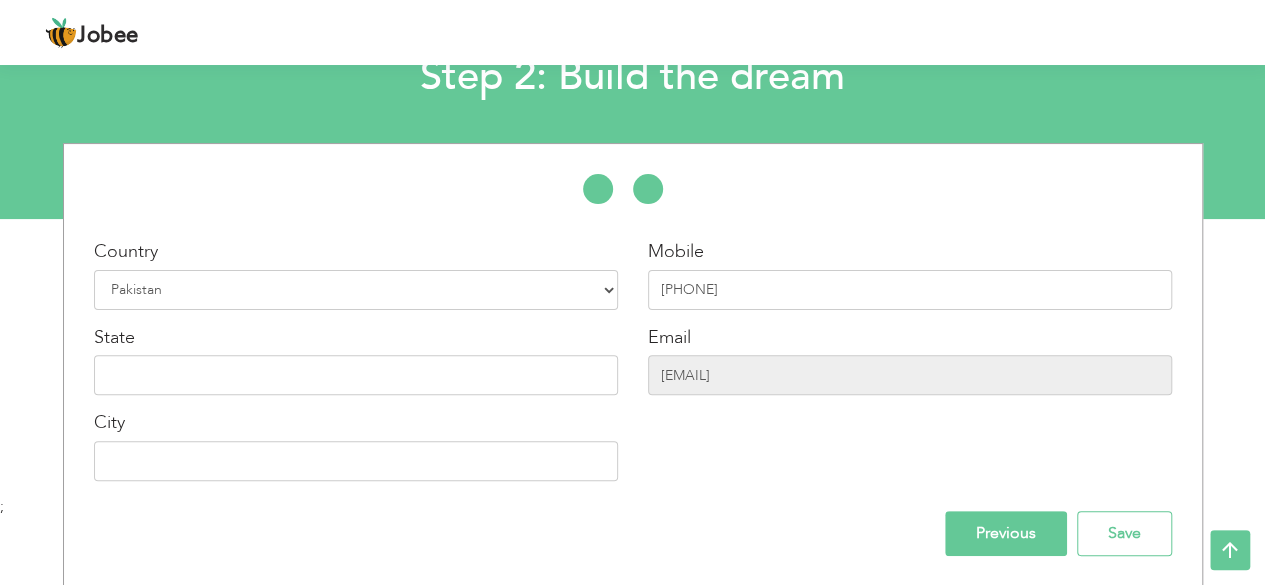 type on "Lahore" 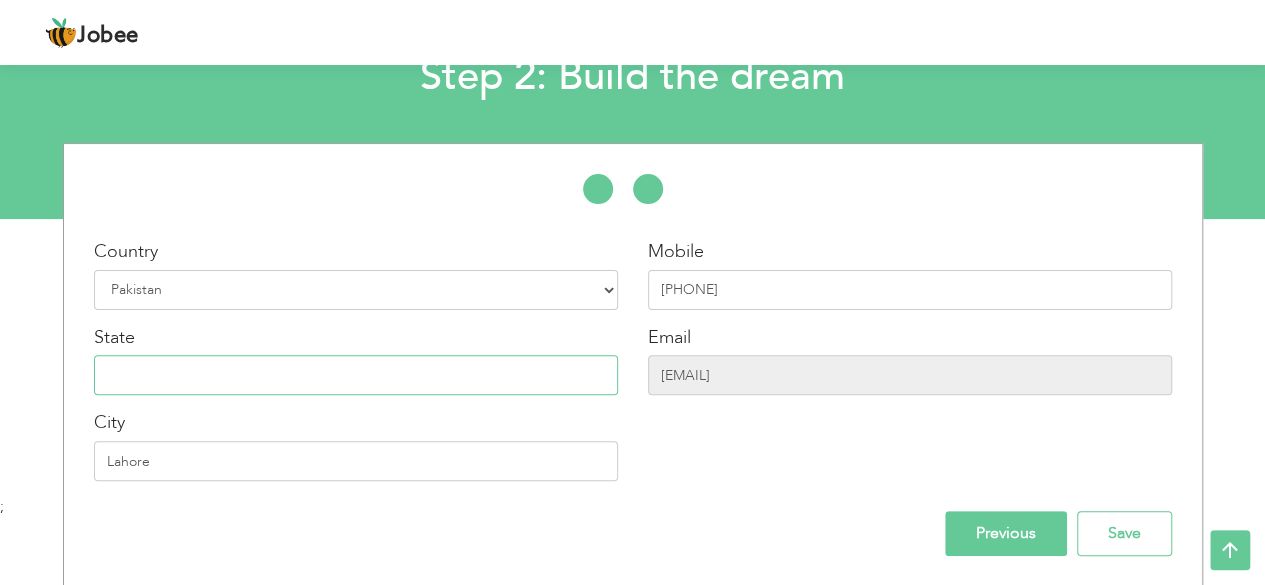 click at bounding box center (356, 375) 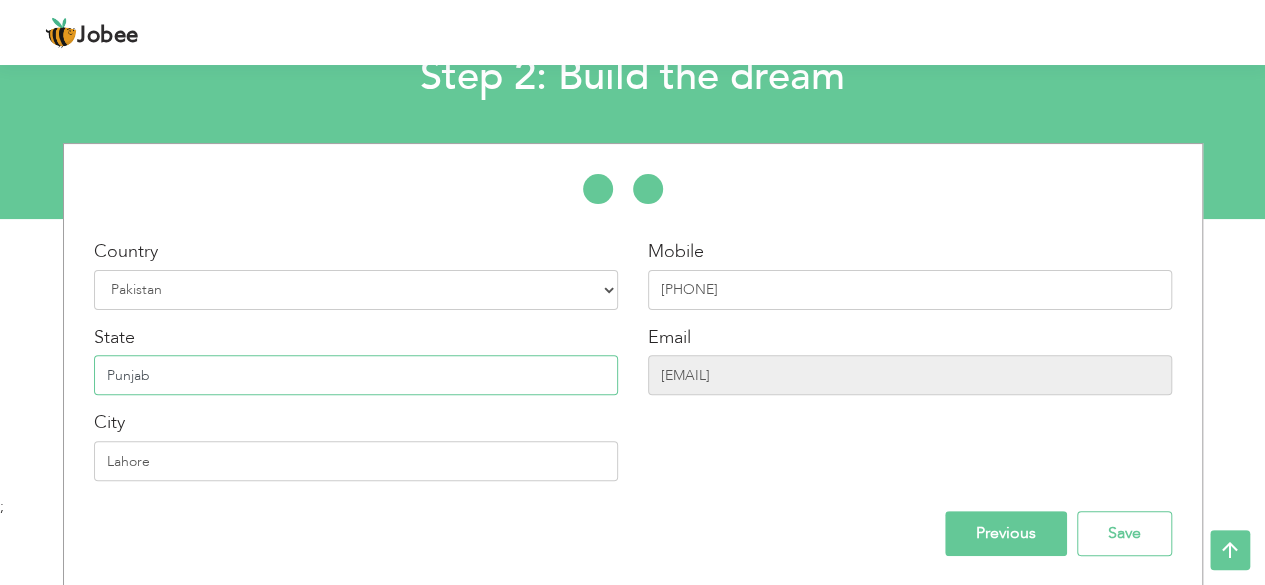 type on "Punjab" 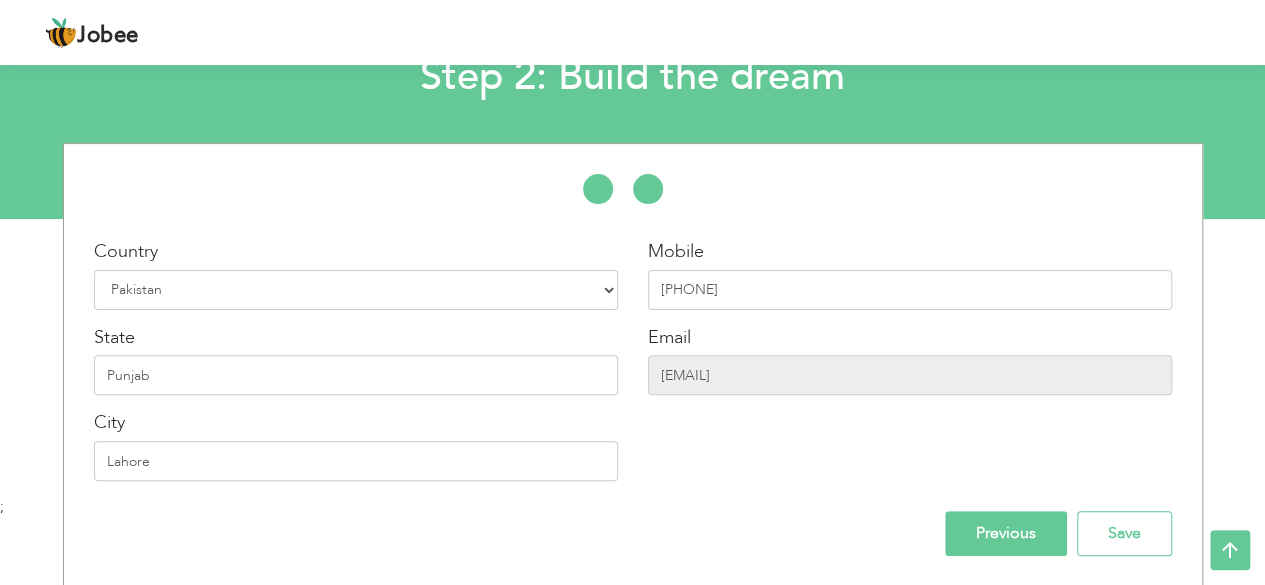 click on "Mobile
03174491676
Email
hashirjanu7098@gmail.com" at bounding box center (910, 367) 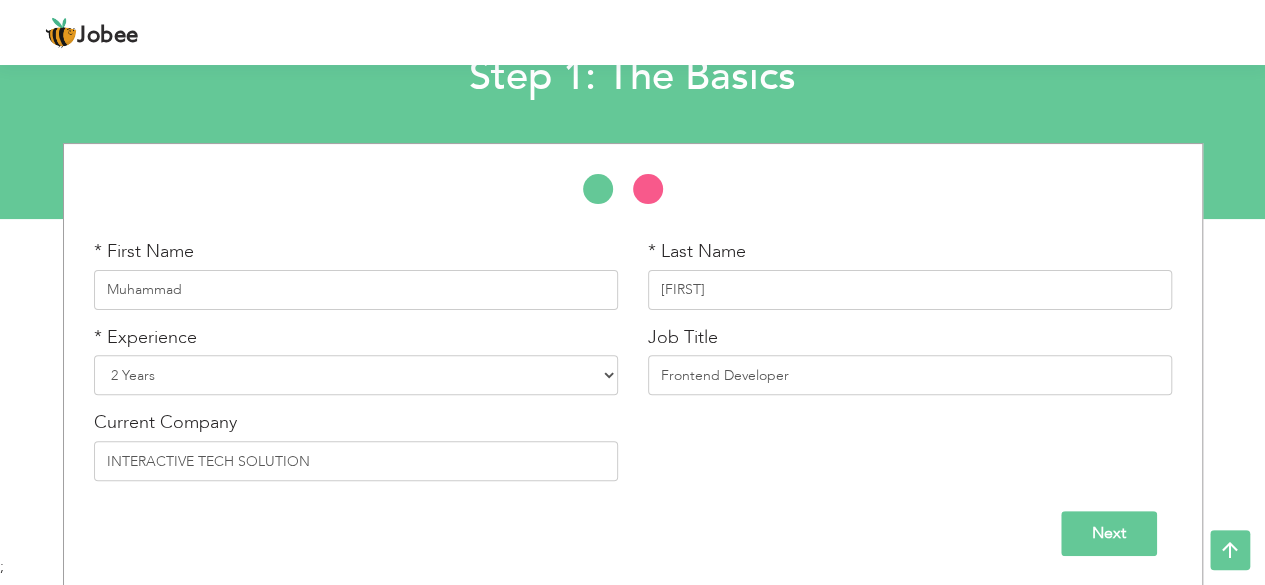 click on "Next" at bounding box center [1109, 533] 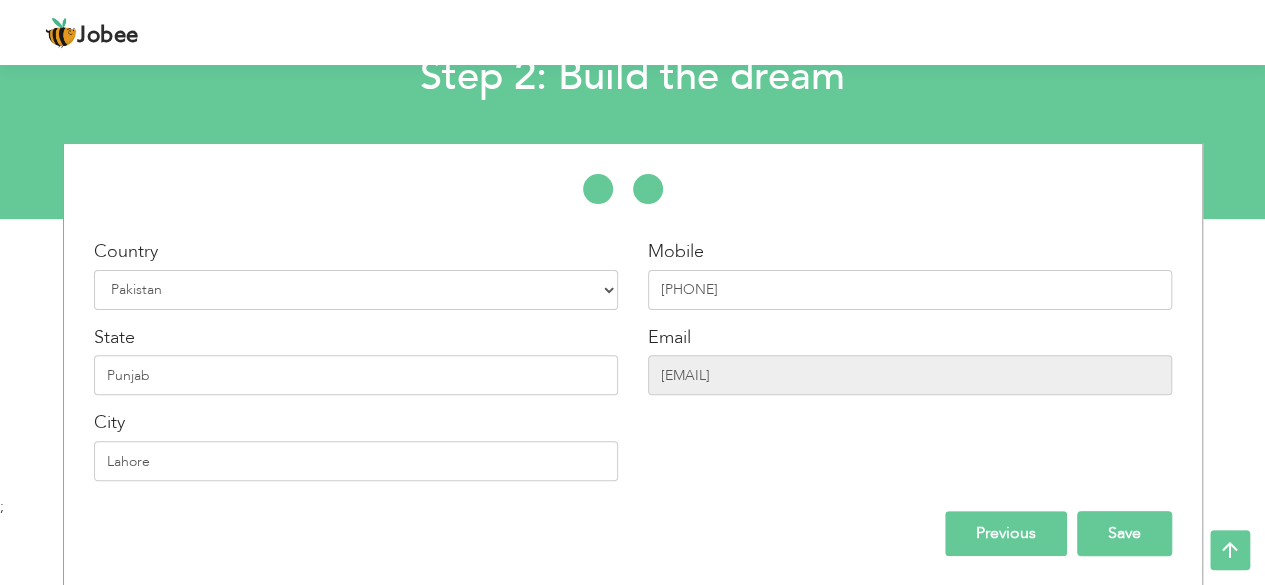 click on "Save" at bounding box center (1124, 533) 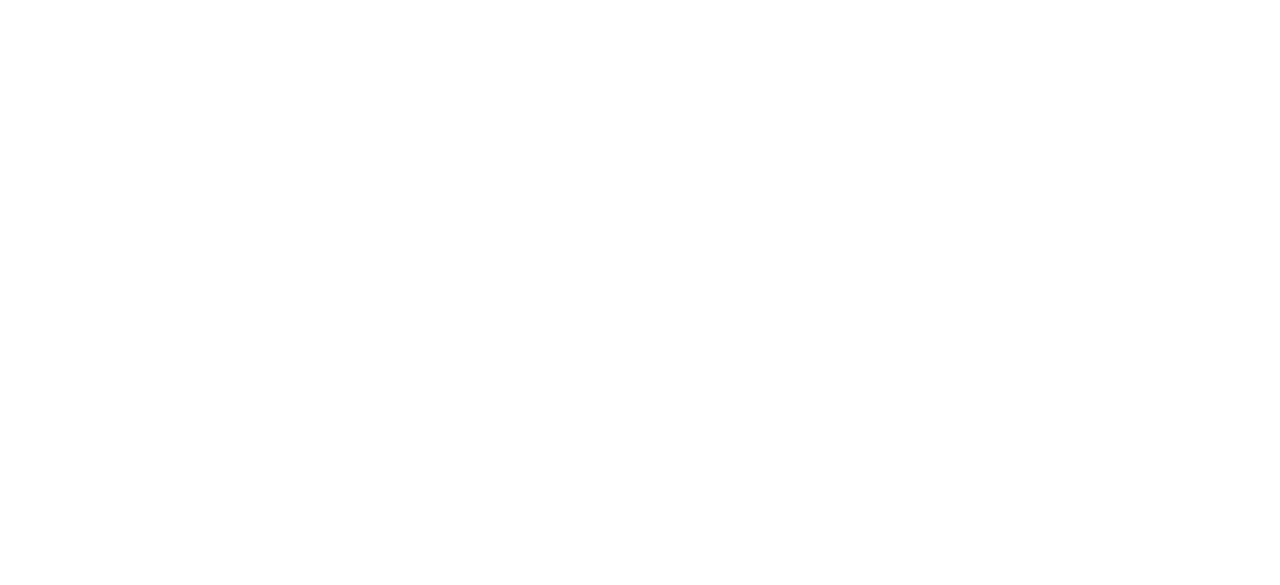 scroll, scrollTop: 0, scrollLeft: 0, axis: both 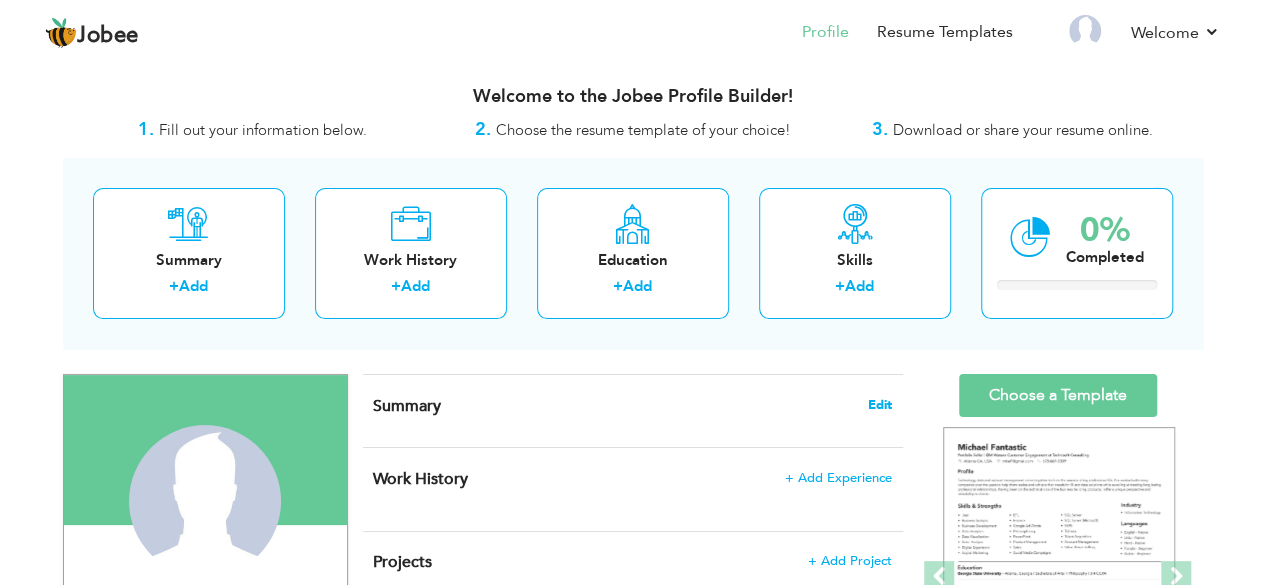 click on "Edit" at bounding box center [880, 405] 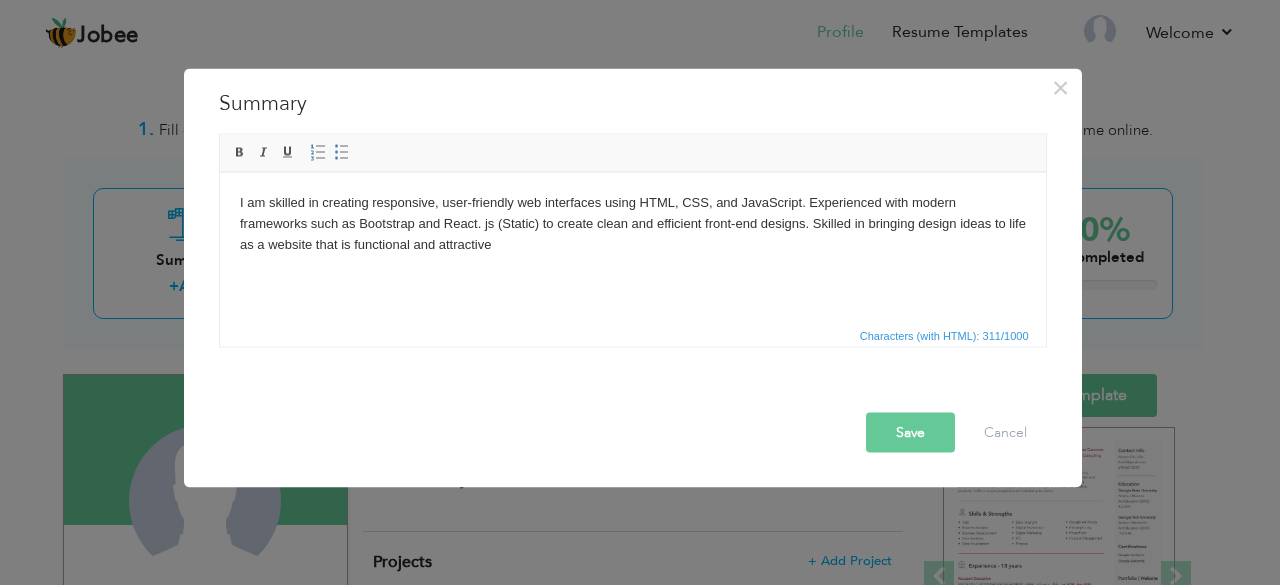 click on "Save" at bounding box center (910, 432) 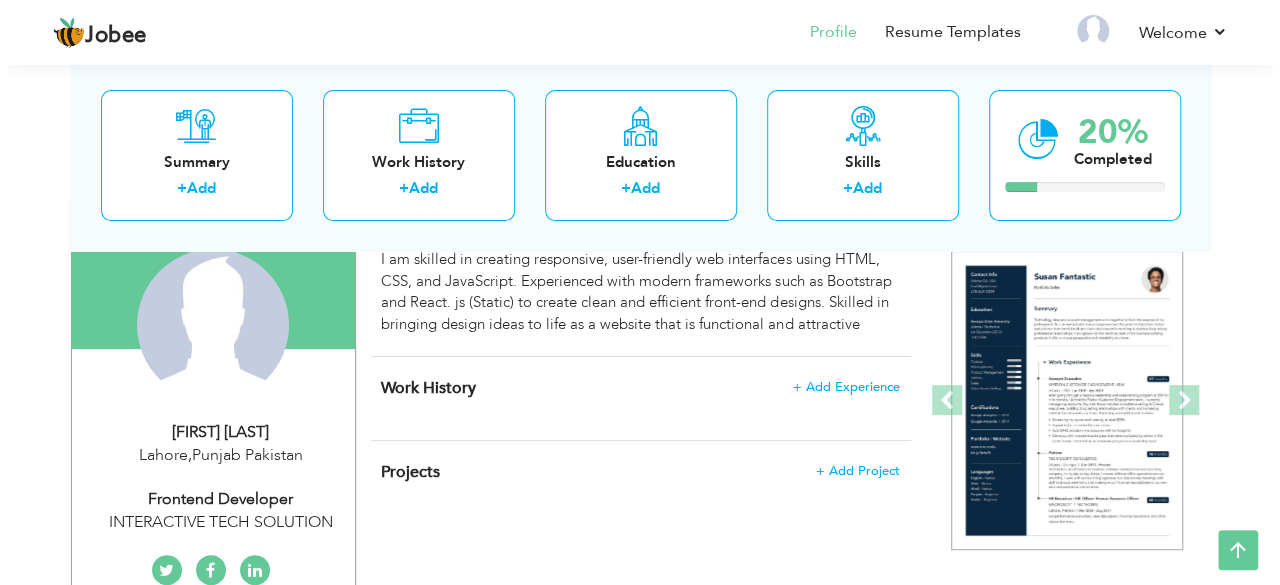 scroll, scrollTop: 180, scrollLeft: 0, axis: vertical 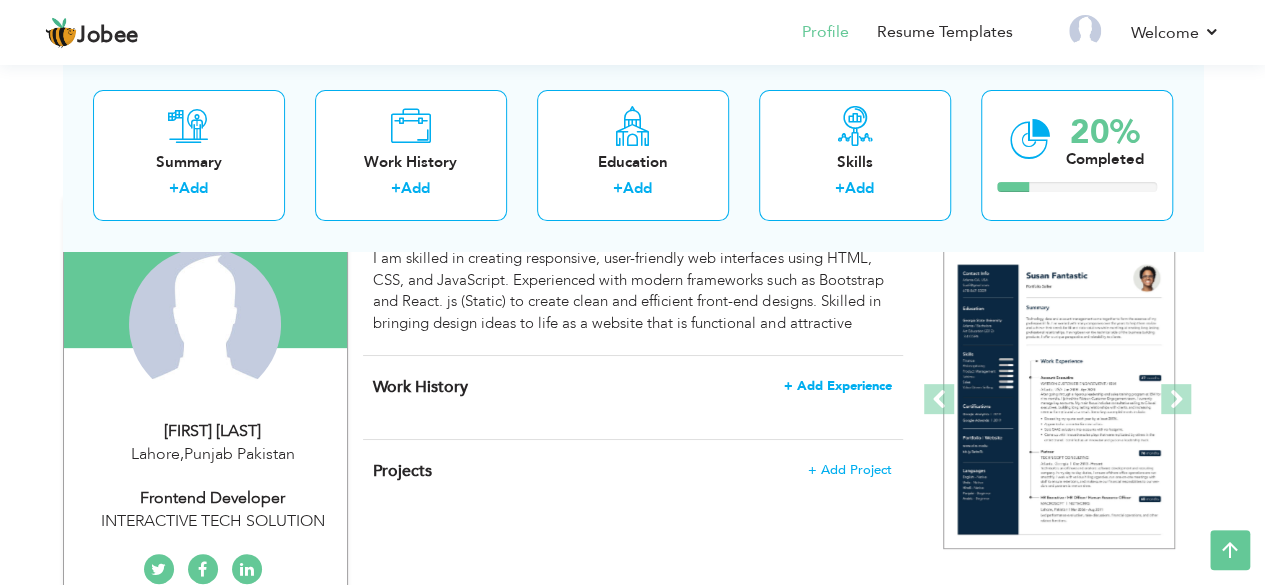 click on "+ Add Experience" at bounding box center [838, 386] 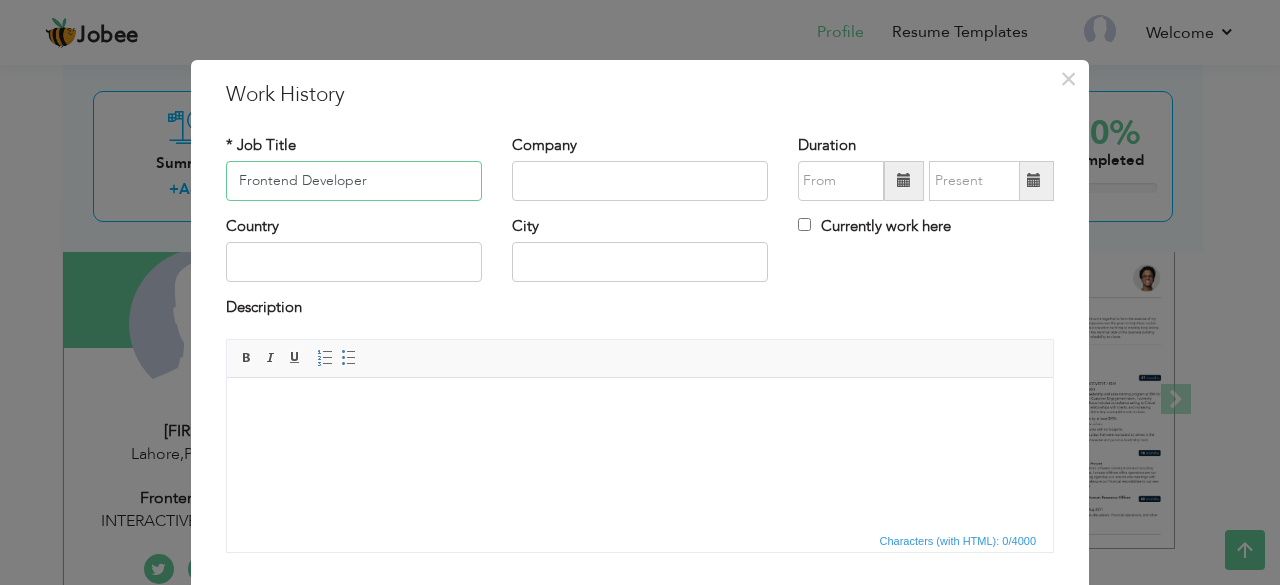 type on "Frontend Developer" 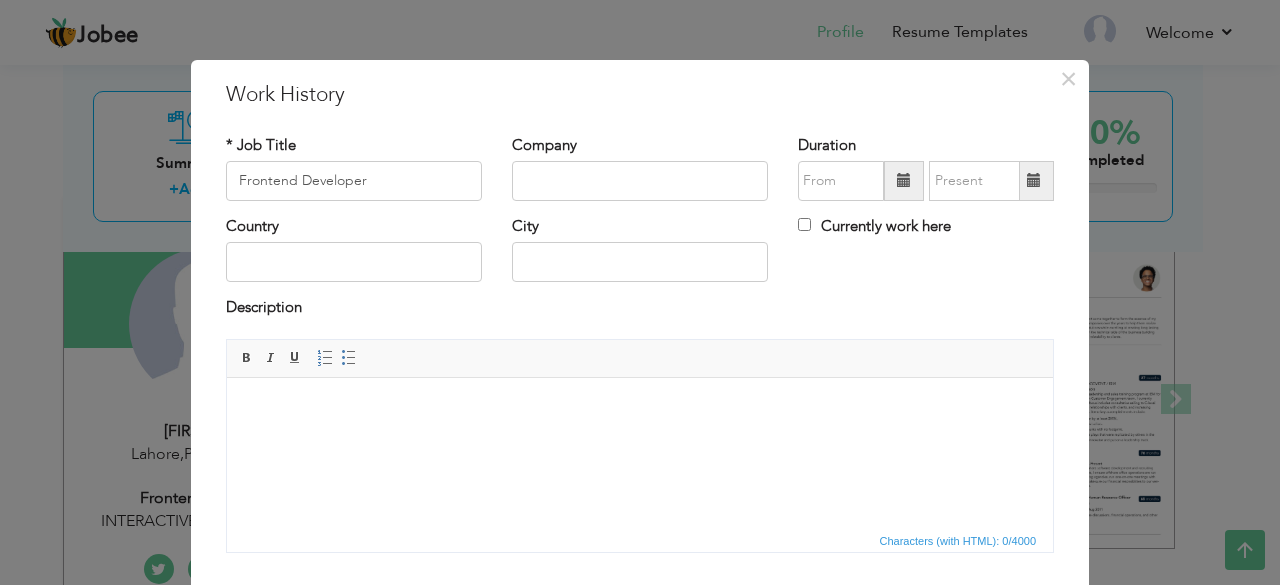 click at bounding box center (640, 181) 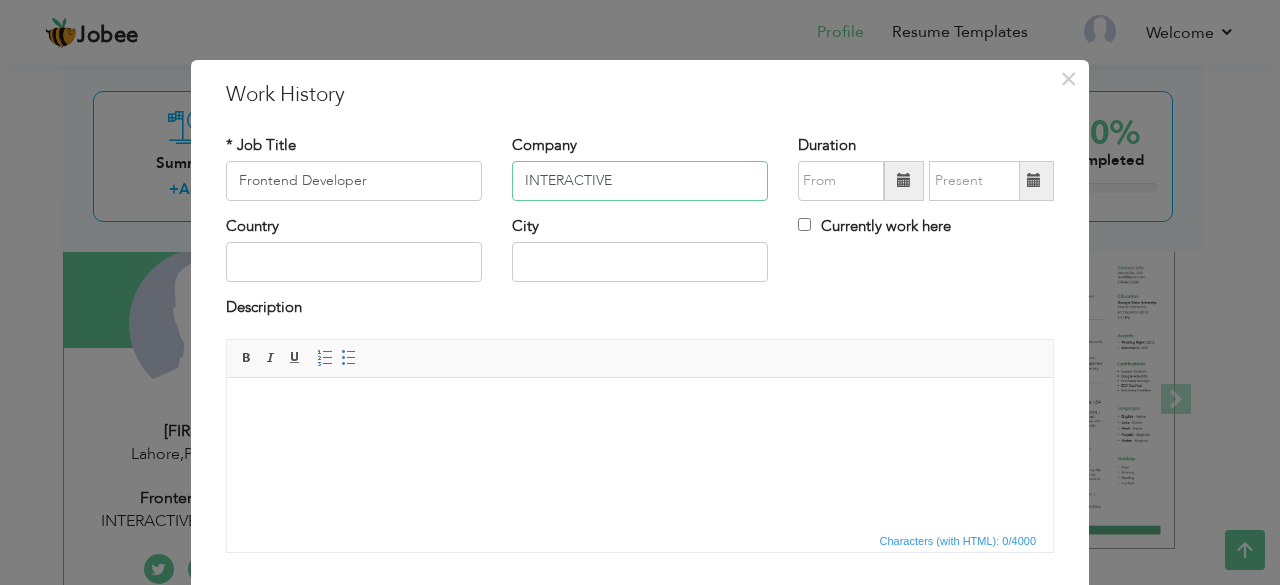 type on "INTERACTIVE TECH SOLUTION" 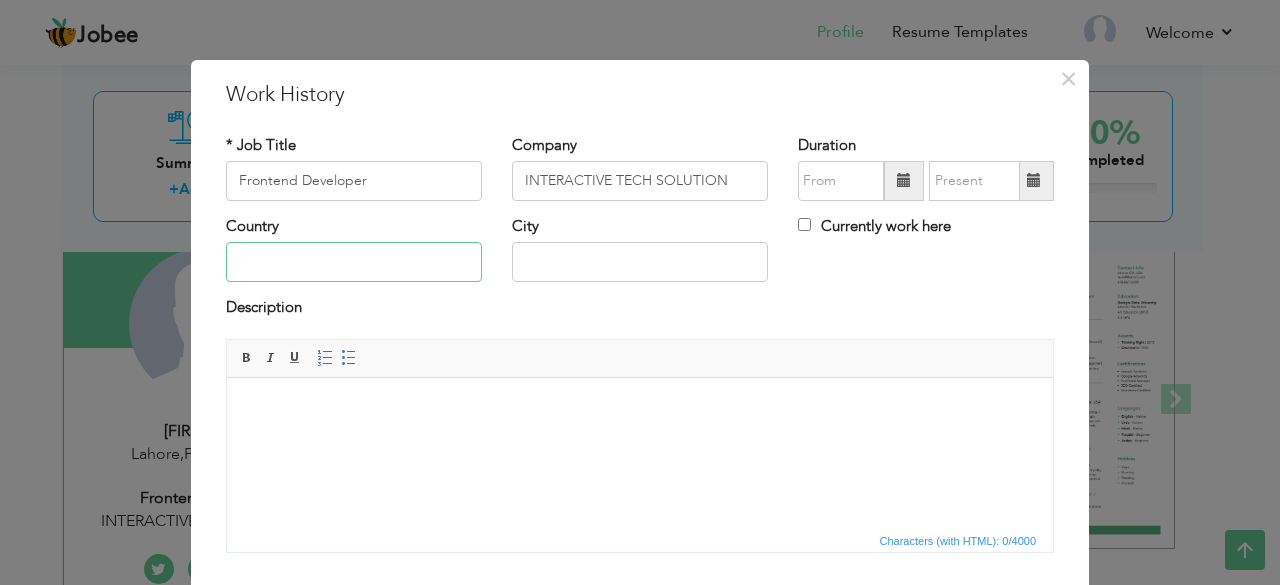 type on "Pakistan" 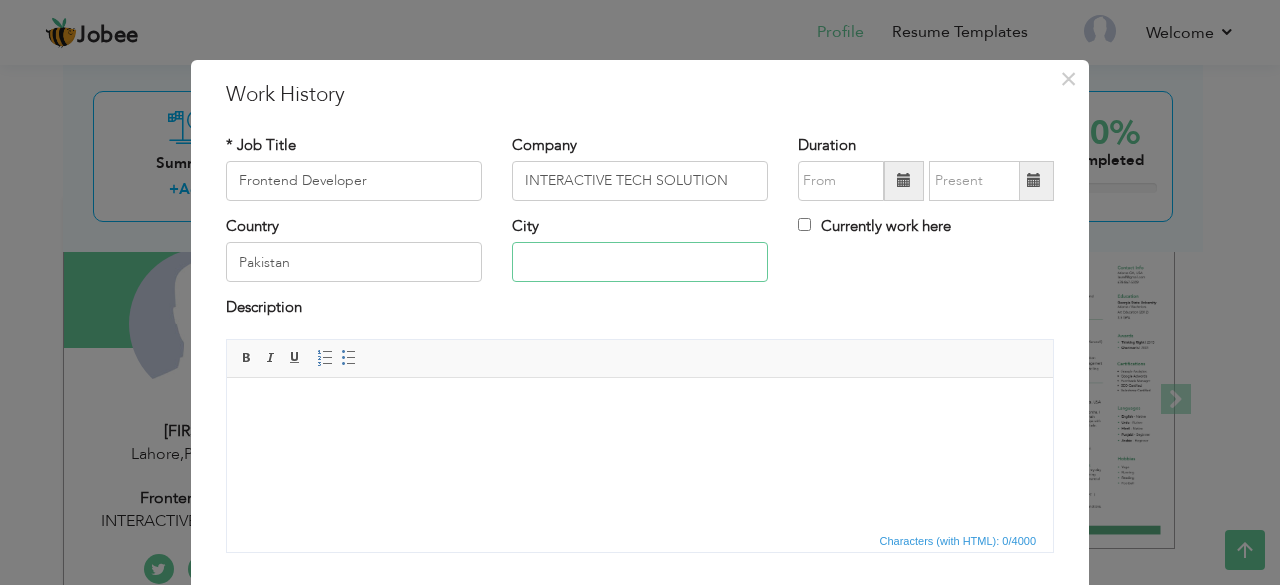 type on "Lahore" 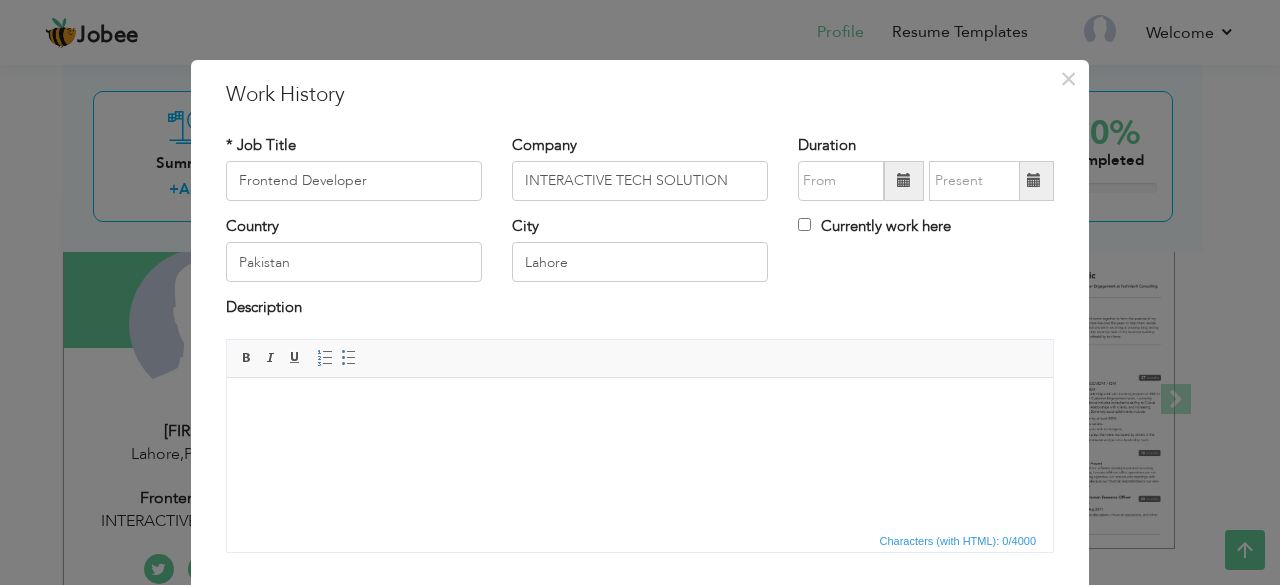 click at bounding box center (640, 407) 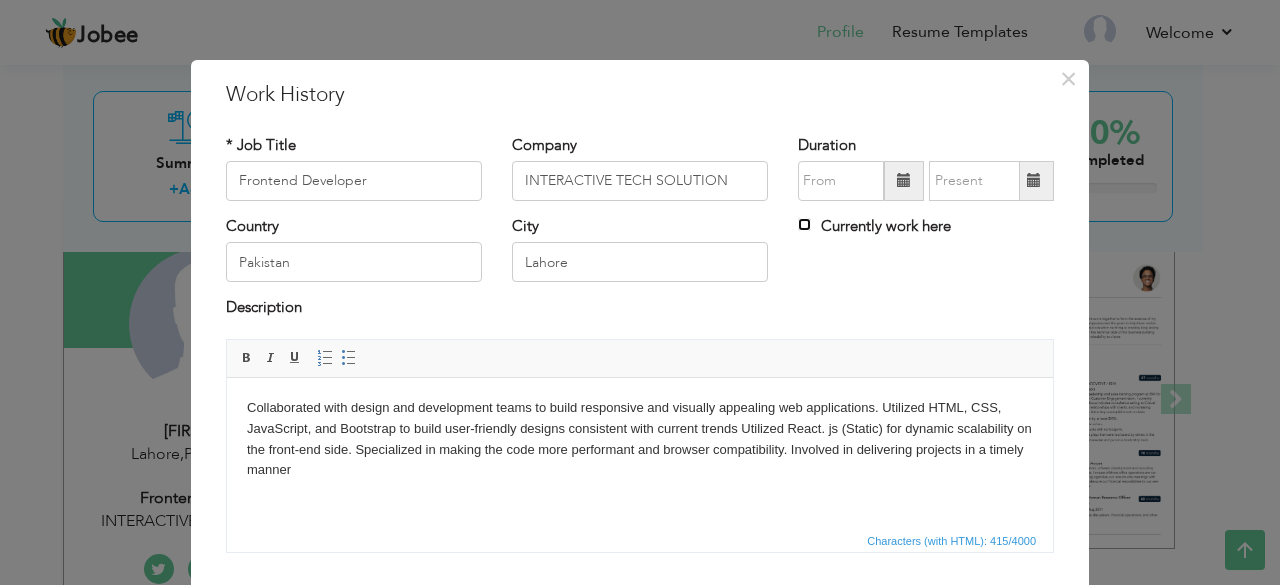 click on "Currently work here" at bounding box center (804, 224) 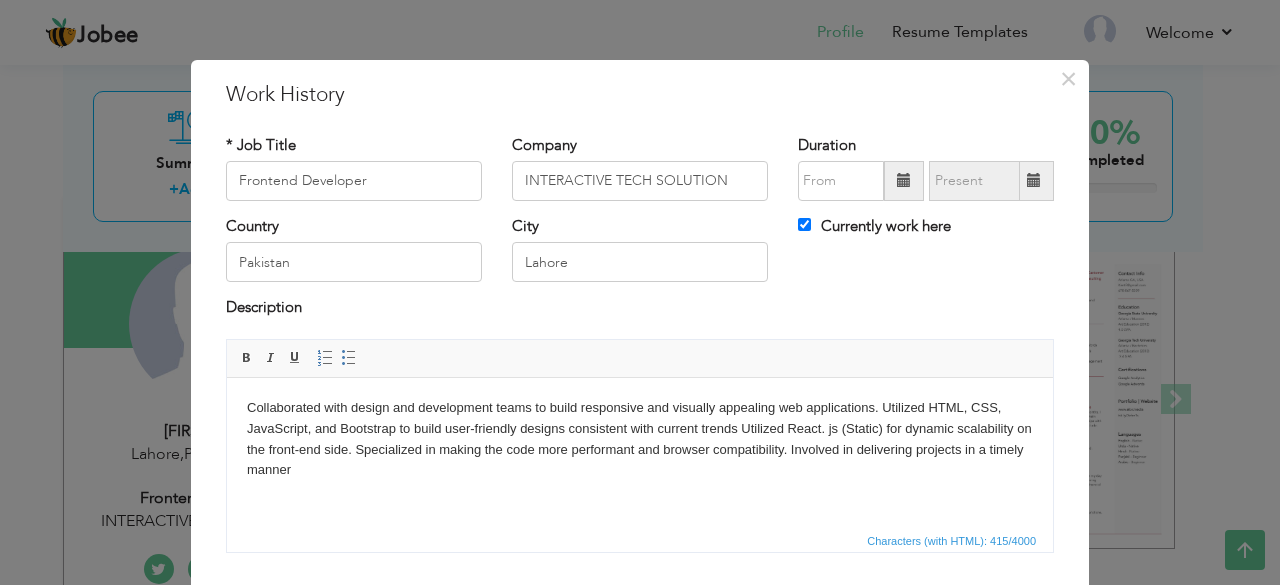 click at bounding box center (904, 181) 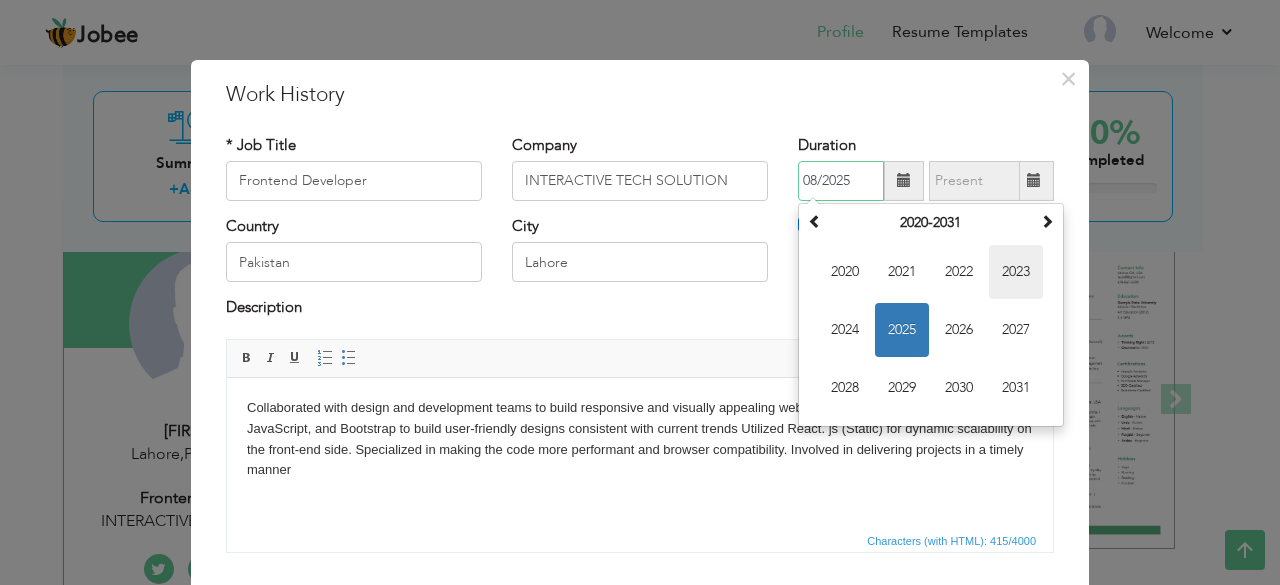 click on "2023" at bounding box center (1016, 272) 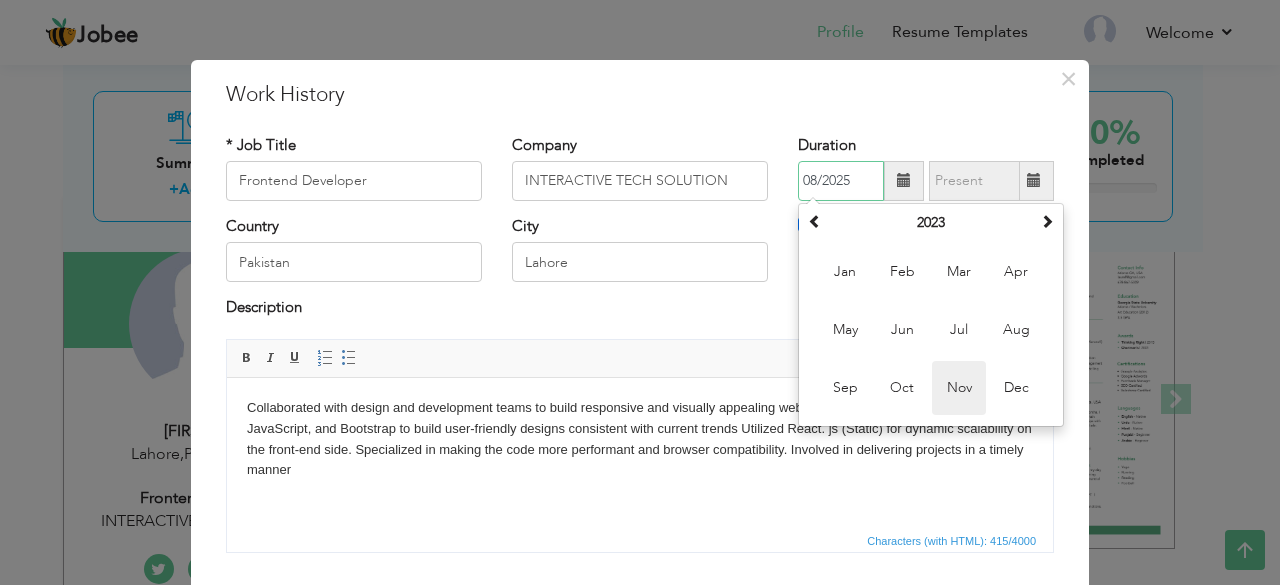 click on "Nov" at bounding box center [959, 388] 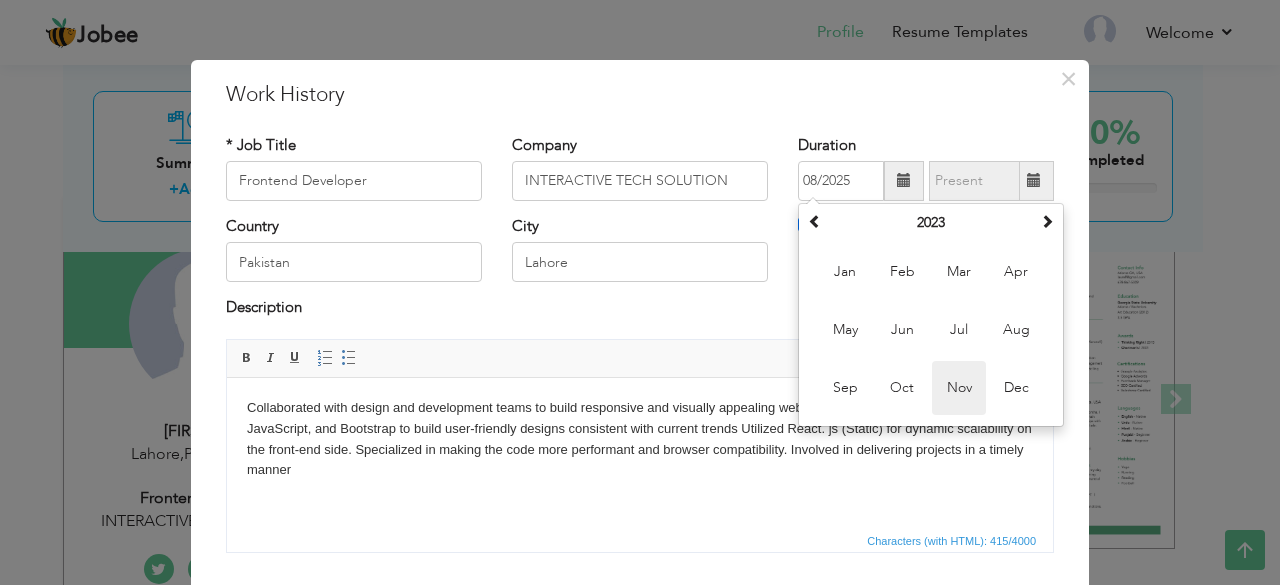 type on "11/2023" 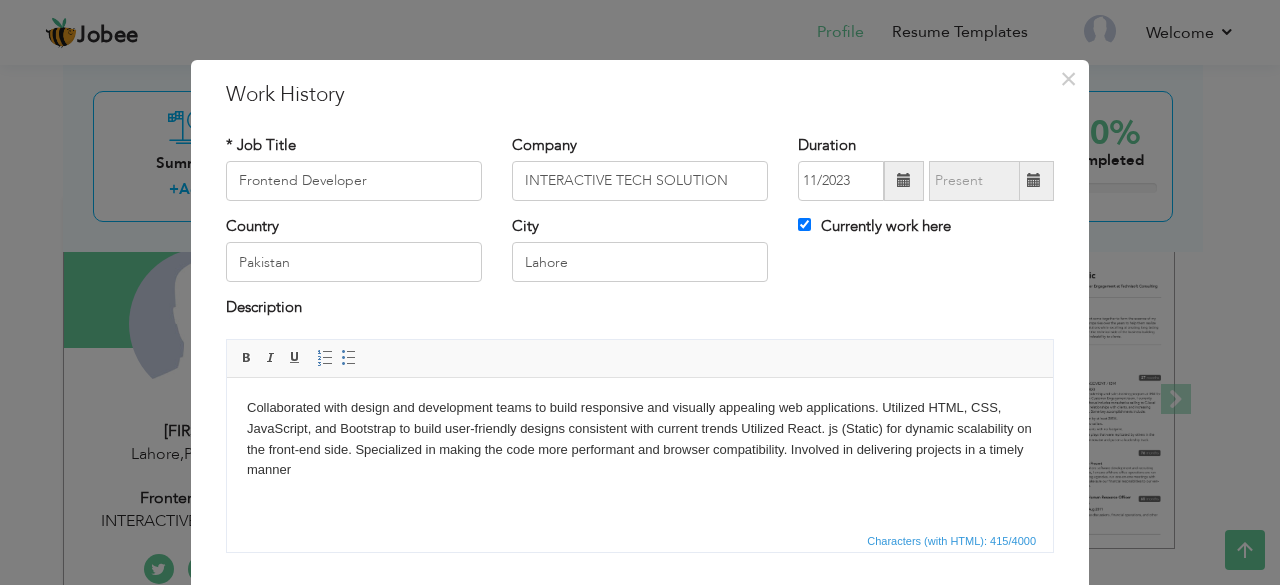 scroll, scrollTop: 128, scrollLeft: 0, axis: vertical 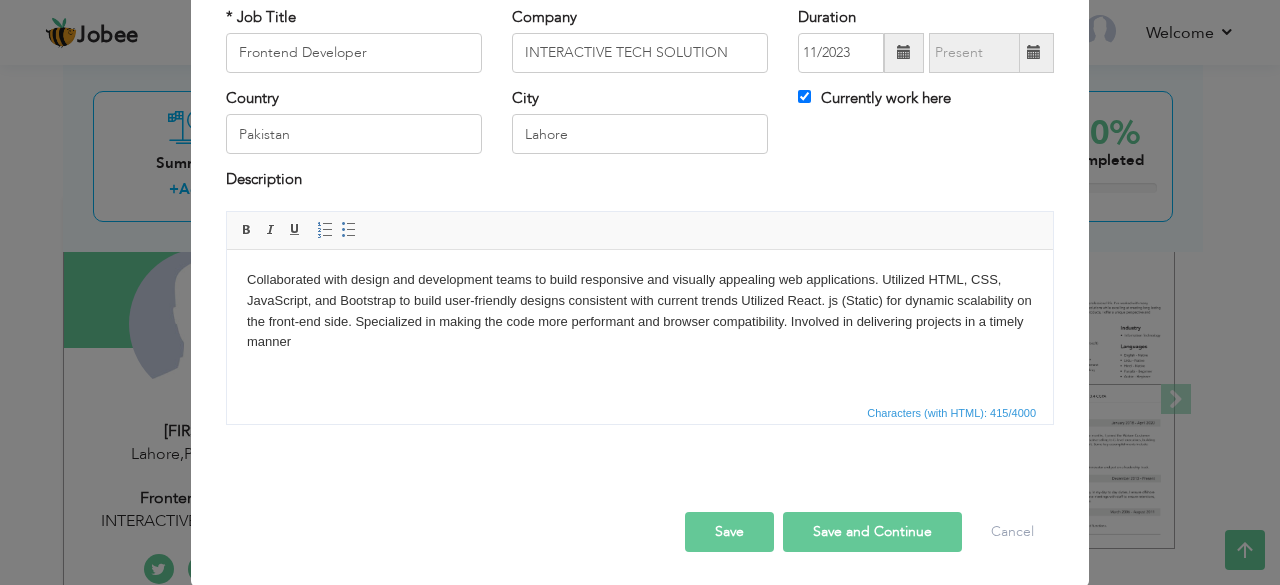 click on "Save and Continue" at bounding box center [872, 532] 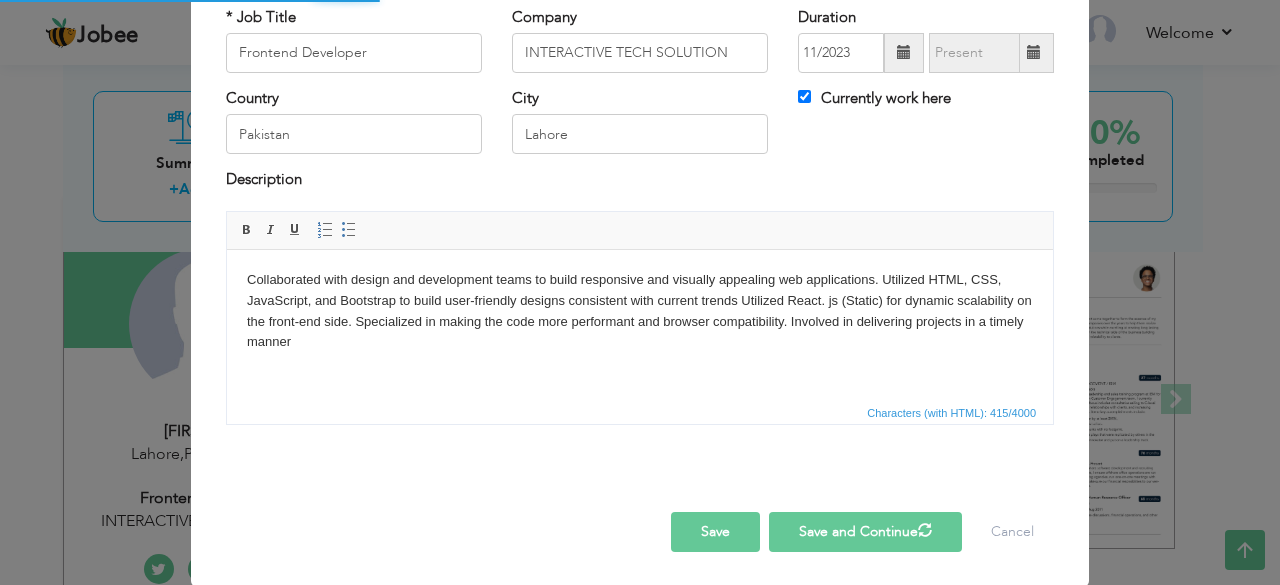 type 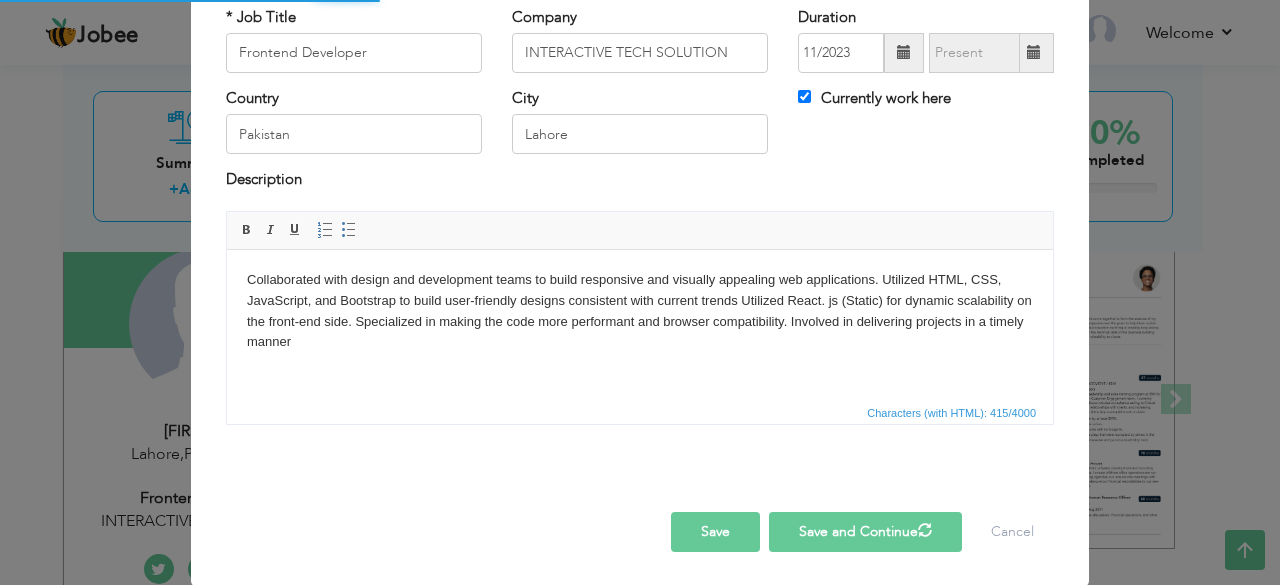 type 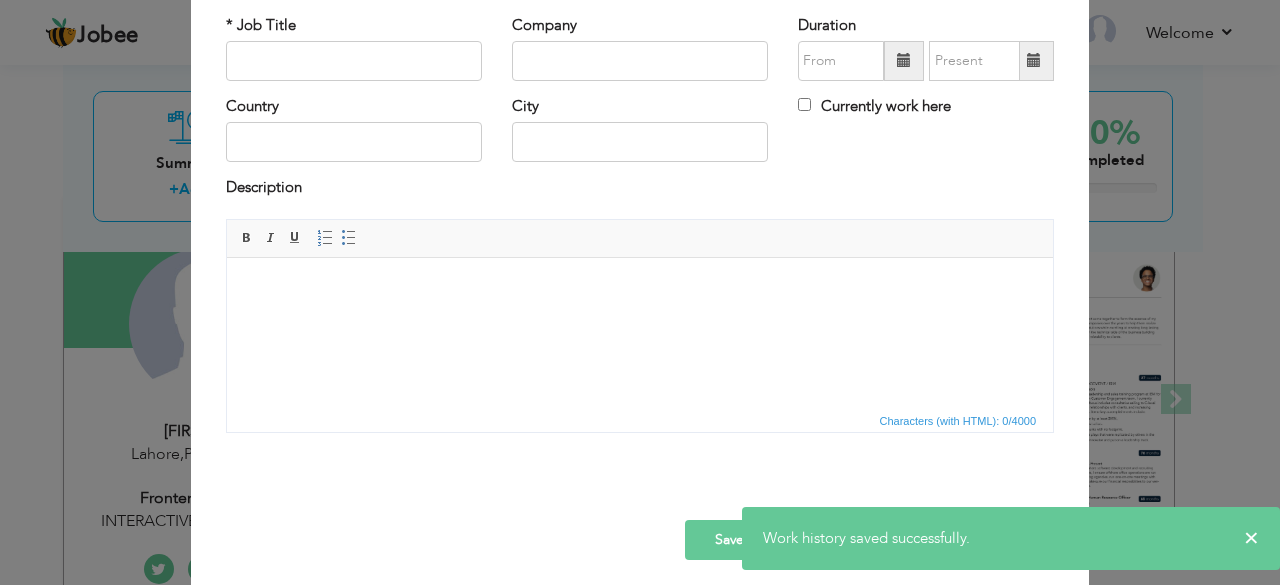 type 